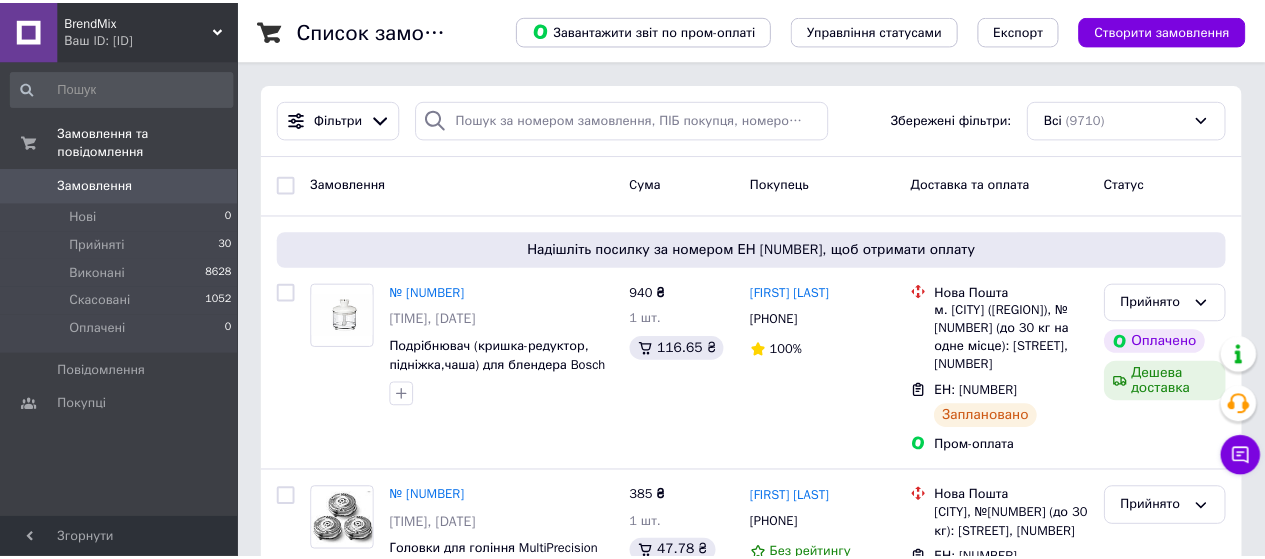 scroll, scrollTop: 0, scrollLeft: 0, axis: both 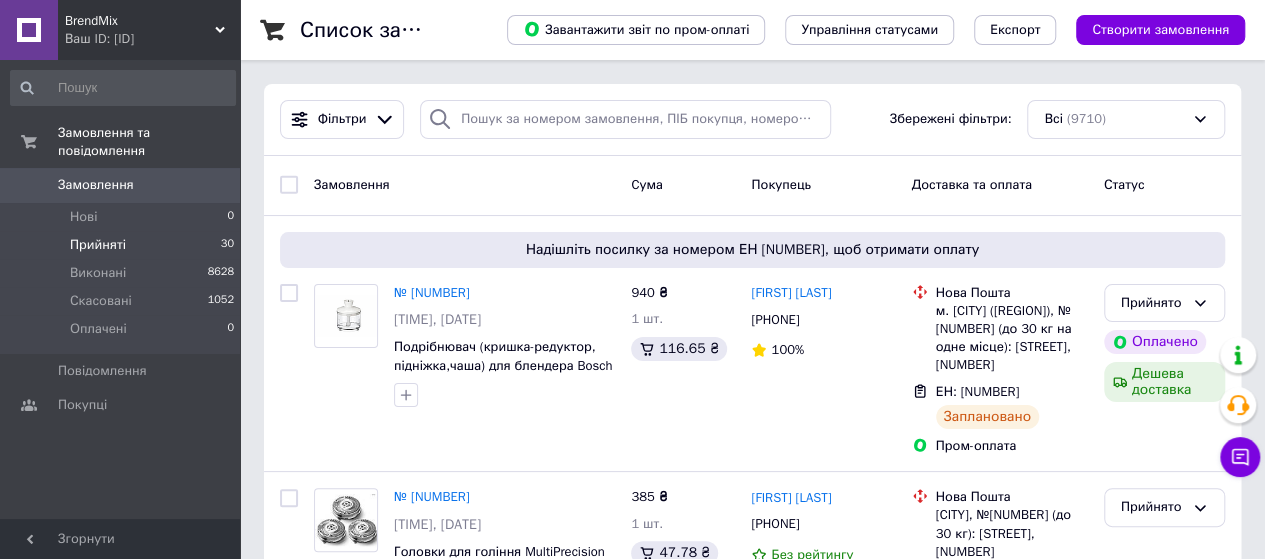 click on "Прийняті" at bounding box center [98, 245] 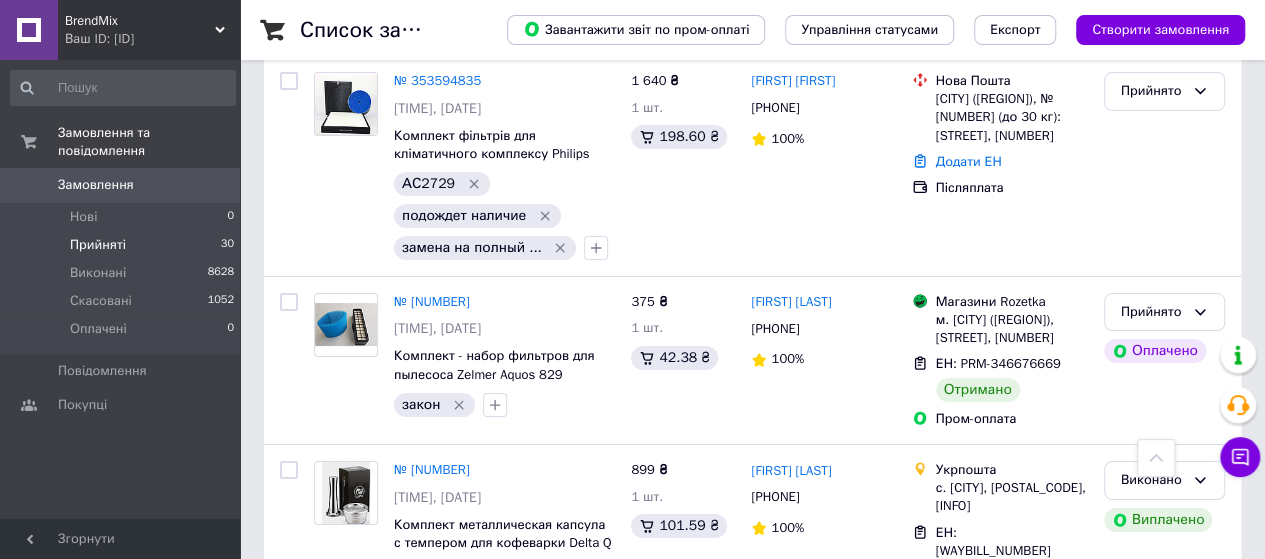 scroll, scrollTop: 3836, scrollLeft: 0, axis: vertical 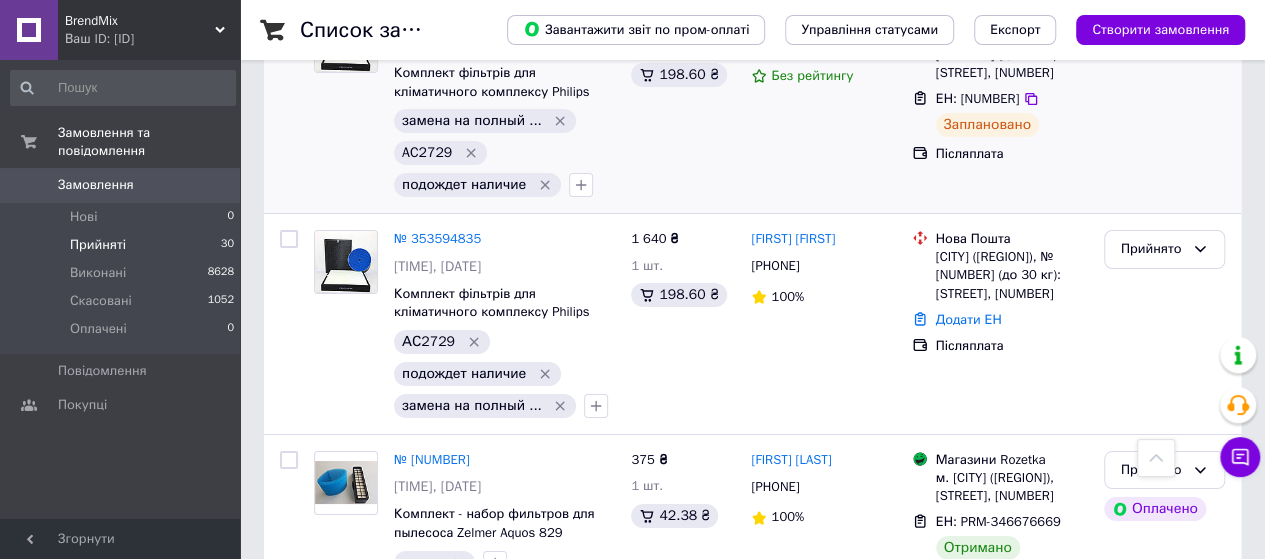 click 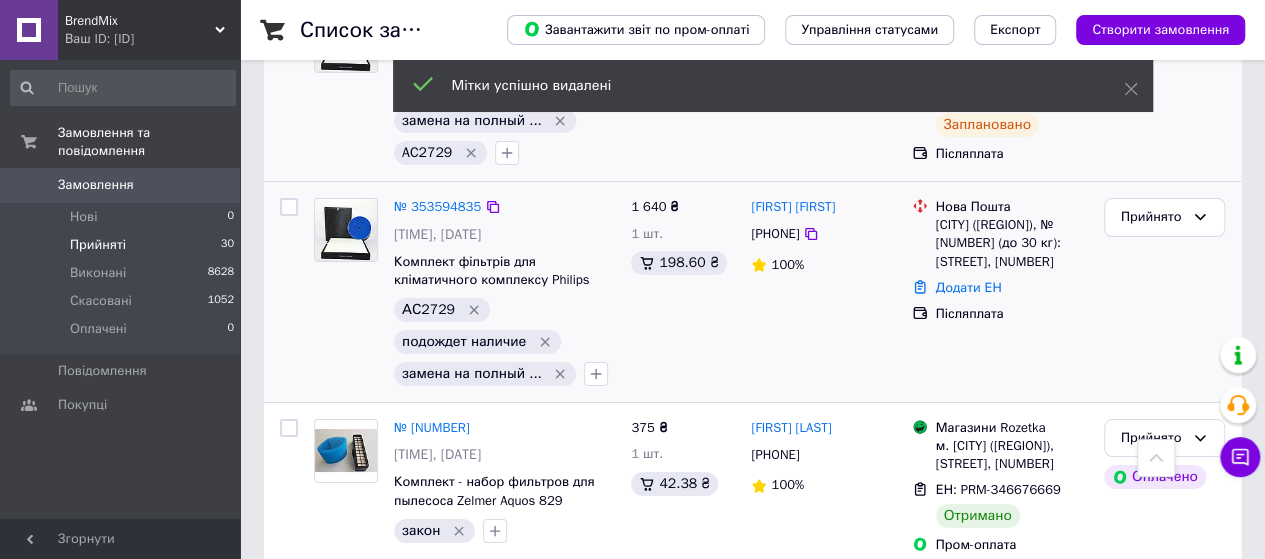 click 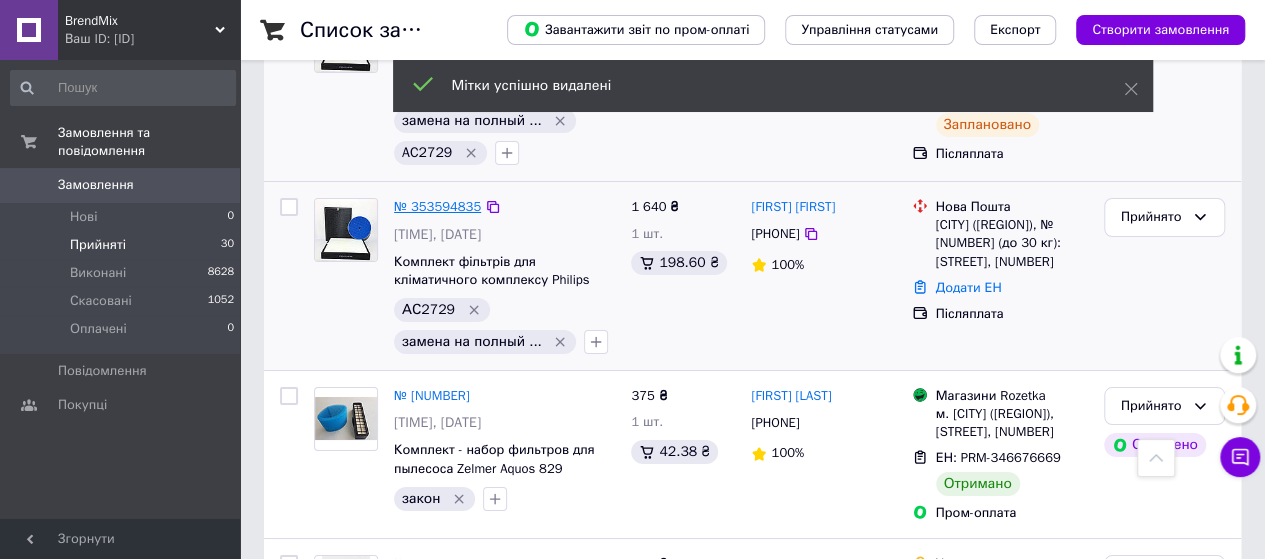 click on "№ 353594835" at bounding box center (437, 206) 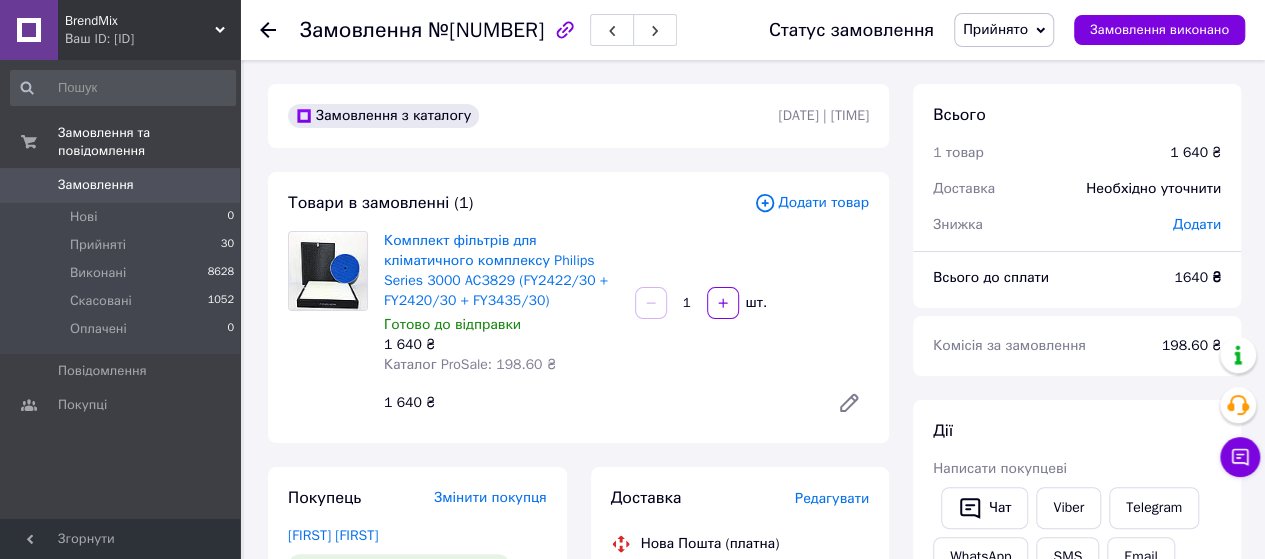 scroll, scrollTop: 300, scrollLeft: 0, axis: vertical 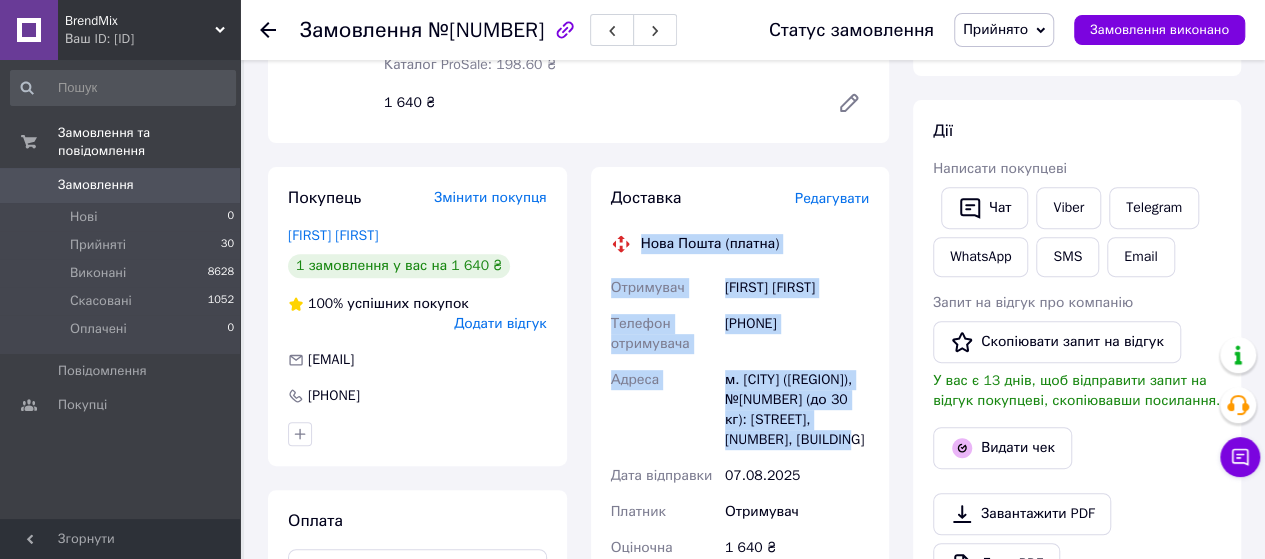 drag, startPoint x: 640, startPoint y: 241, endPoint x: 796, endPoint y: 423, distance: 239.70816 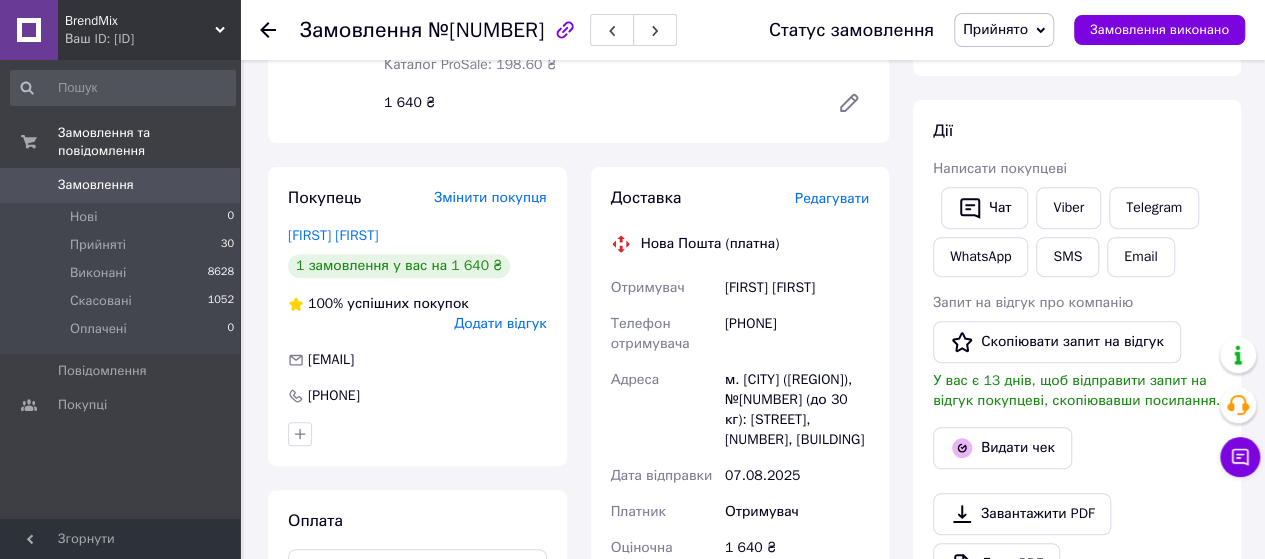 click at bounding box center (417, 434) 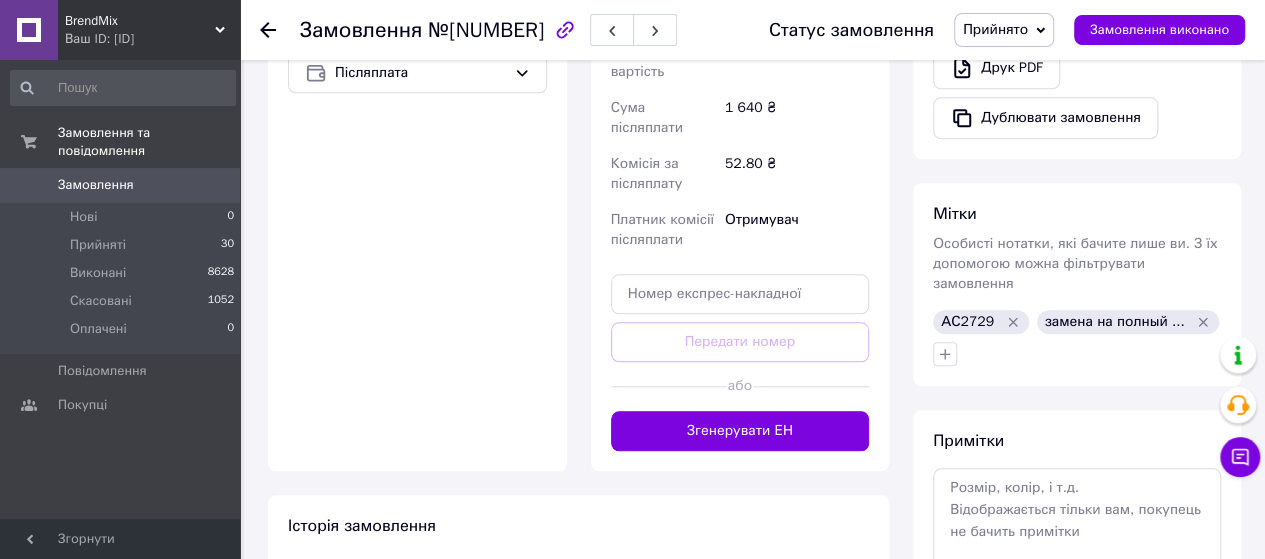 scroll, scrollTop: 800, scrollLeft: 0, axis: vertical 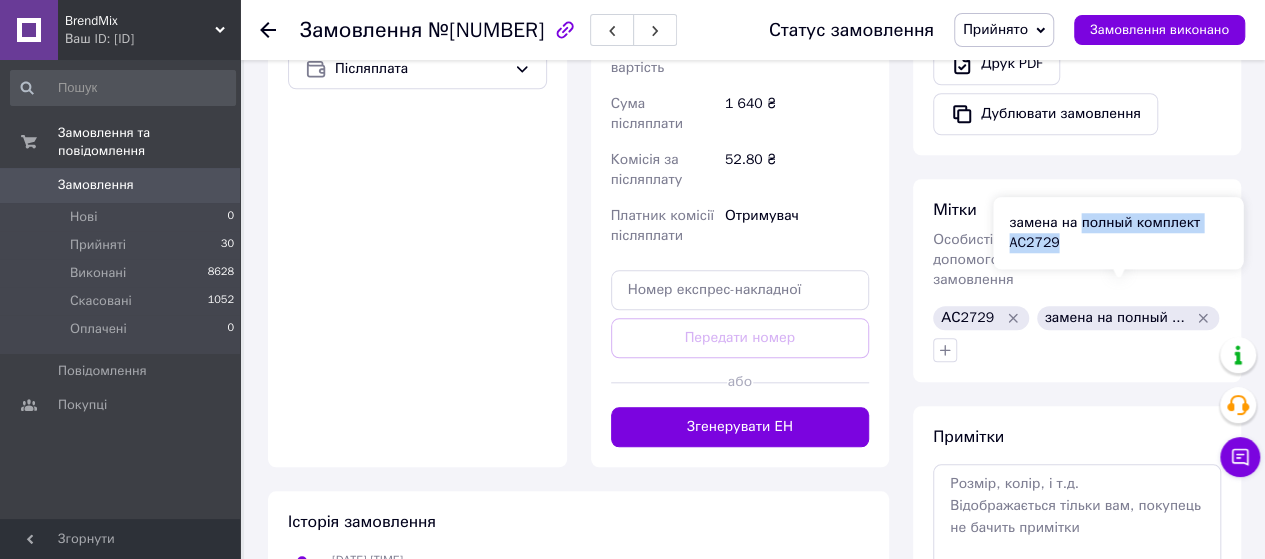 drag, startPoint x: 1079, startPoint y: 226, endPoint x: 1102, endPoint y: 239, distance: 26.41969 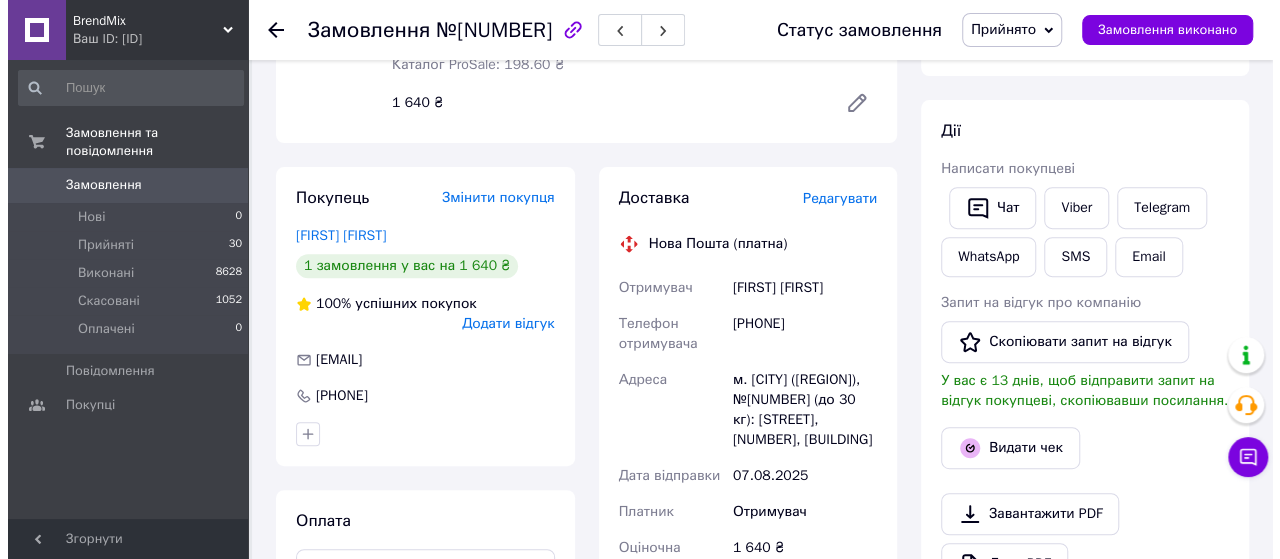 scroll, scrollTop: 300, scrollLeft: 0, axis: vertical 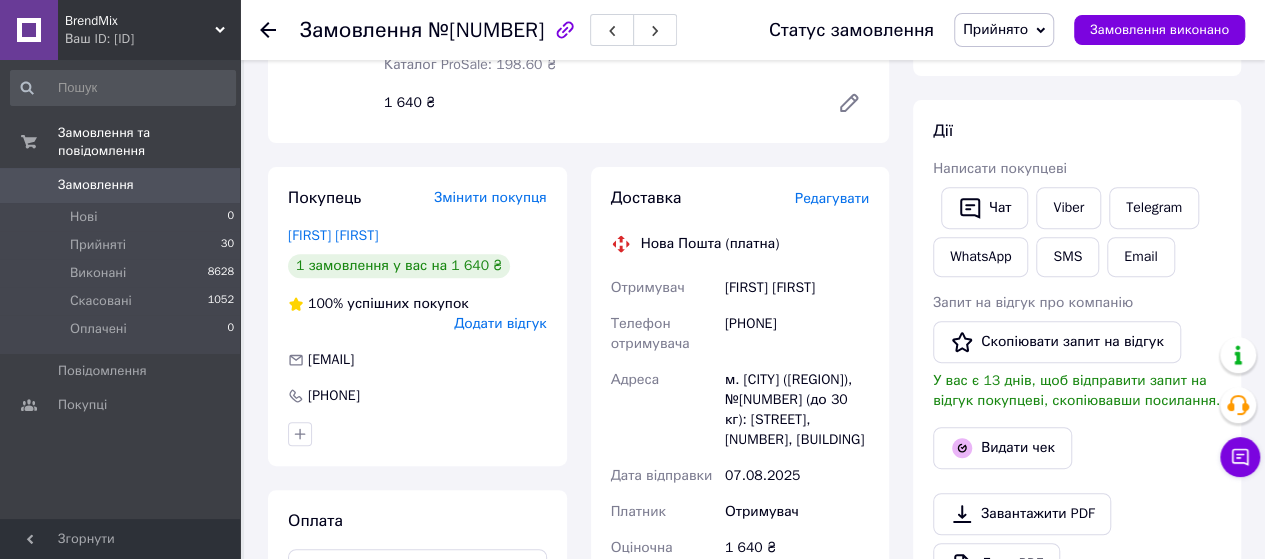 click on "Редагувати" at bounding box center [832, 198] 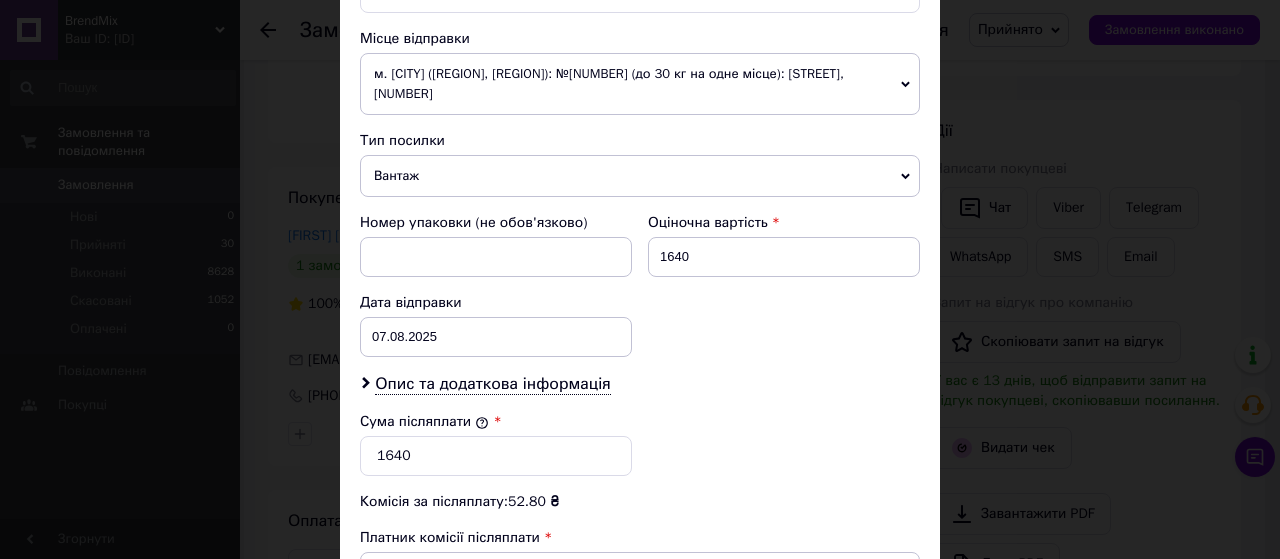 scroll, scrollTop: 800, scrollLeft: 0, axis: vertical 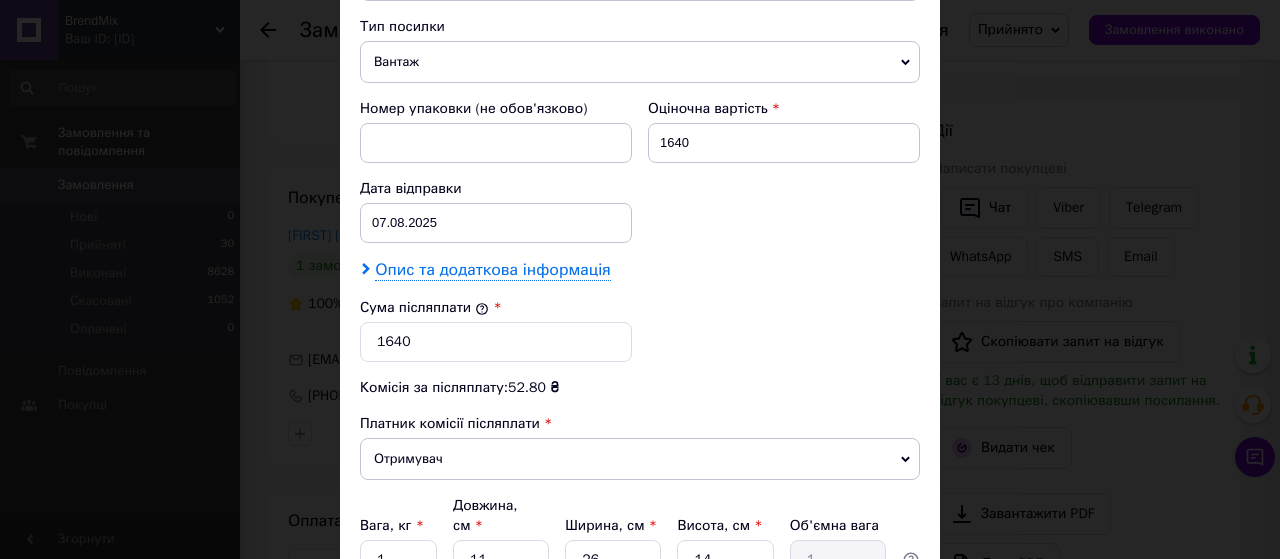 click on "Опис та додаткова інформація" at bounding box center [492, 270] 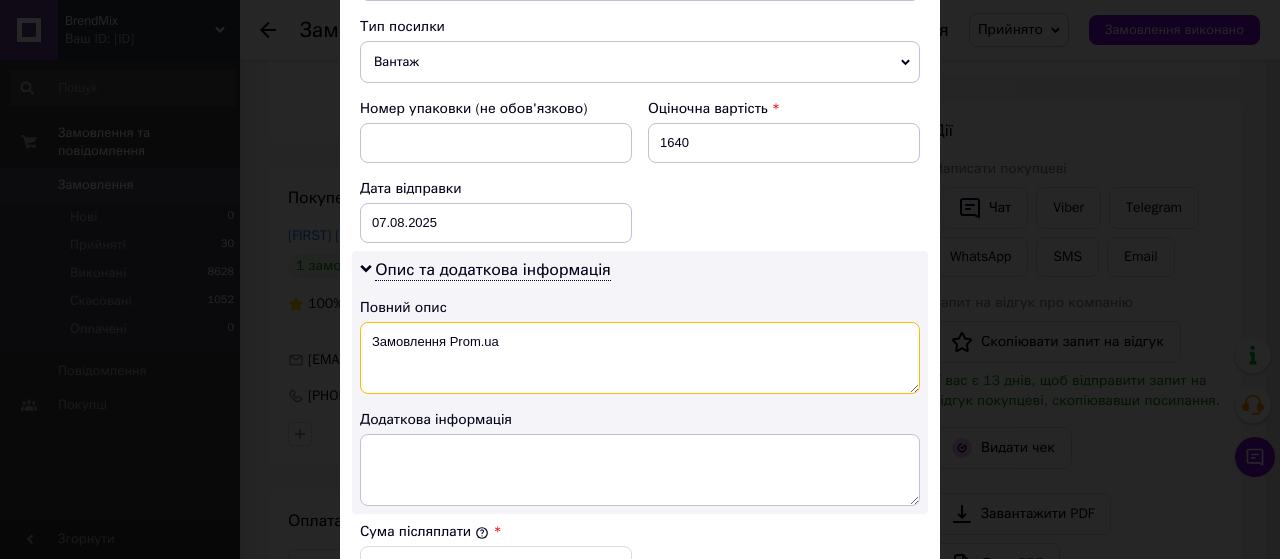 click on "Замовлення Prom.ua" at bounding box center [640, 358] 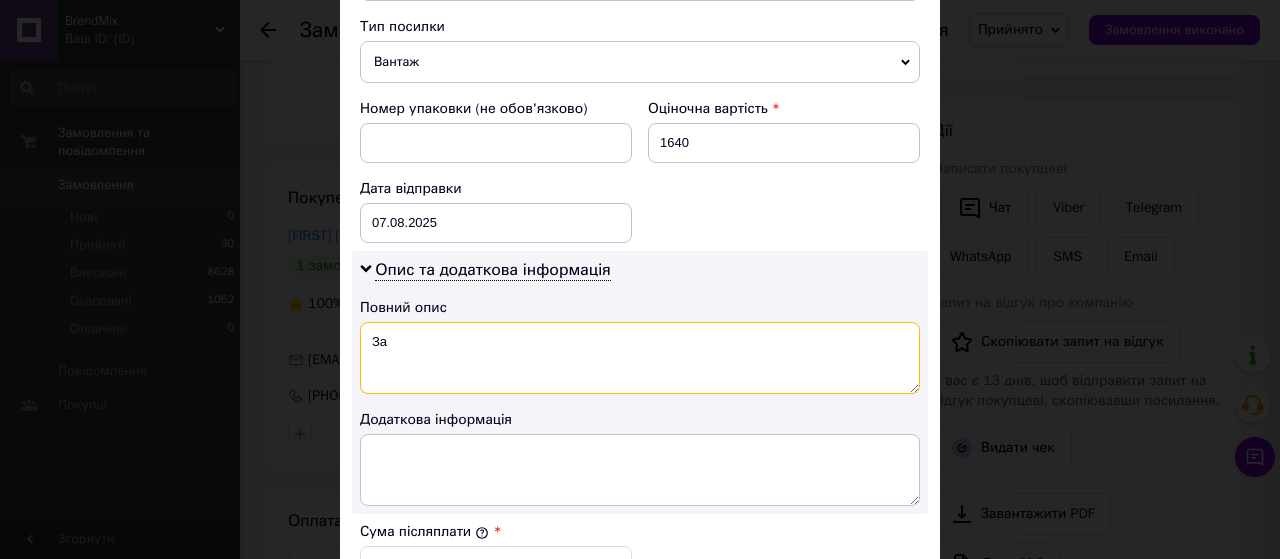 type on "З" 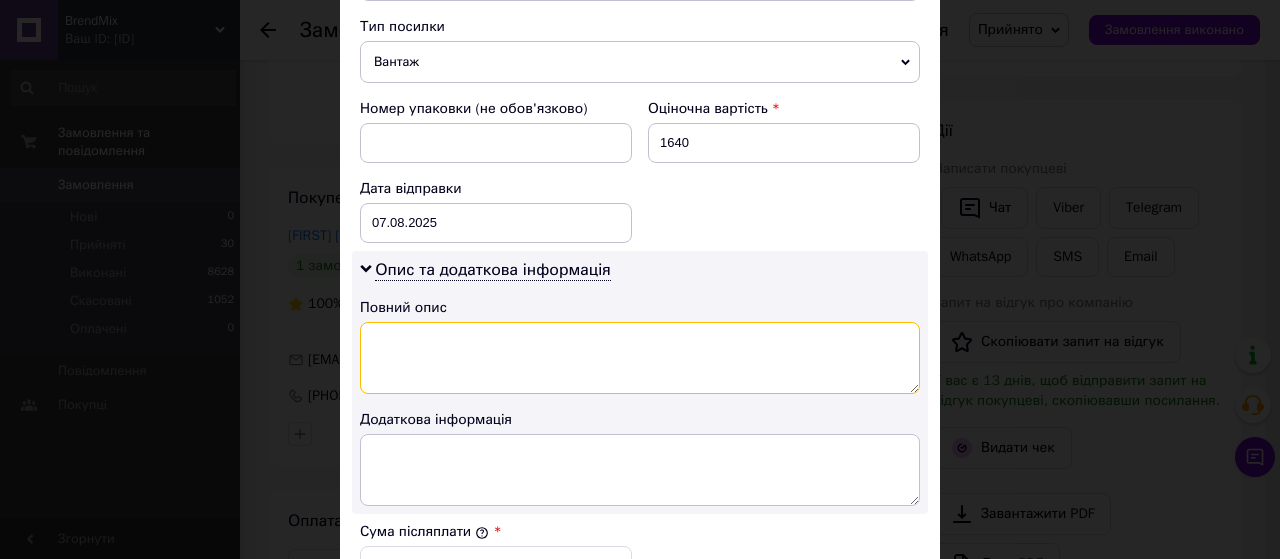 paste on "полный комплект AC2729" 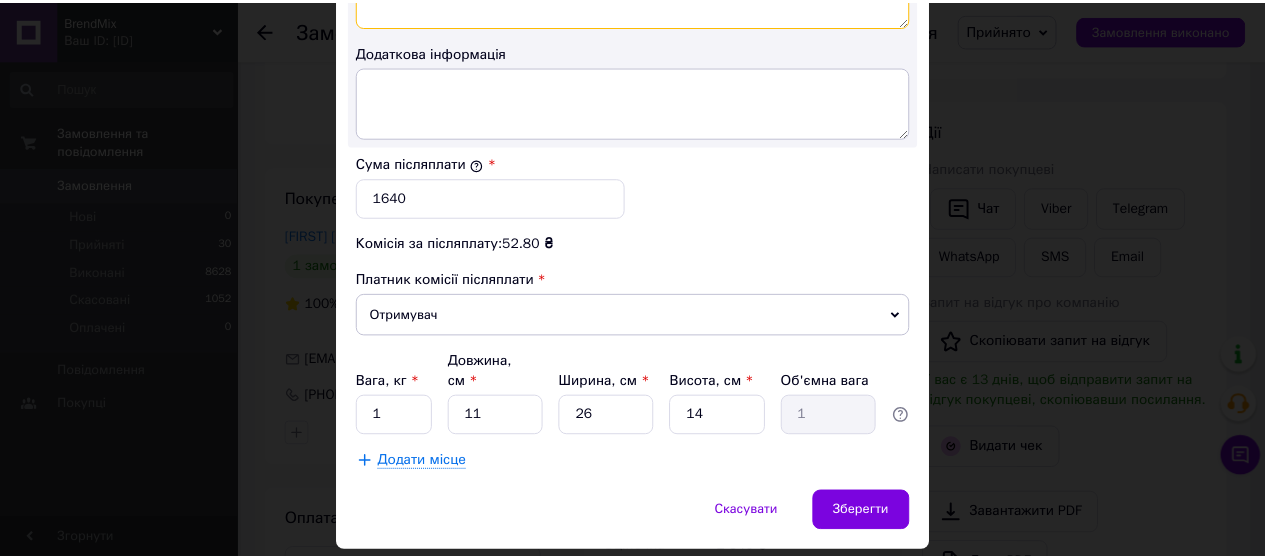 scroll, scrollTop: 1199, scrollLeft: 0, axis: vertical 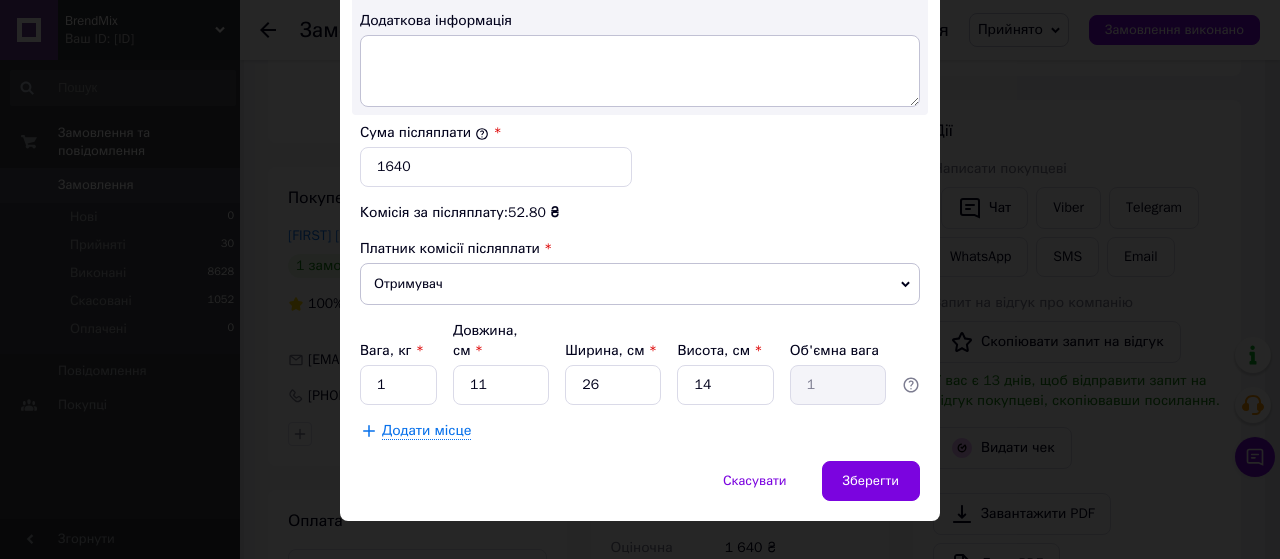 type on "полный комплект AC2729" 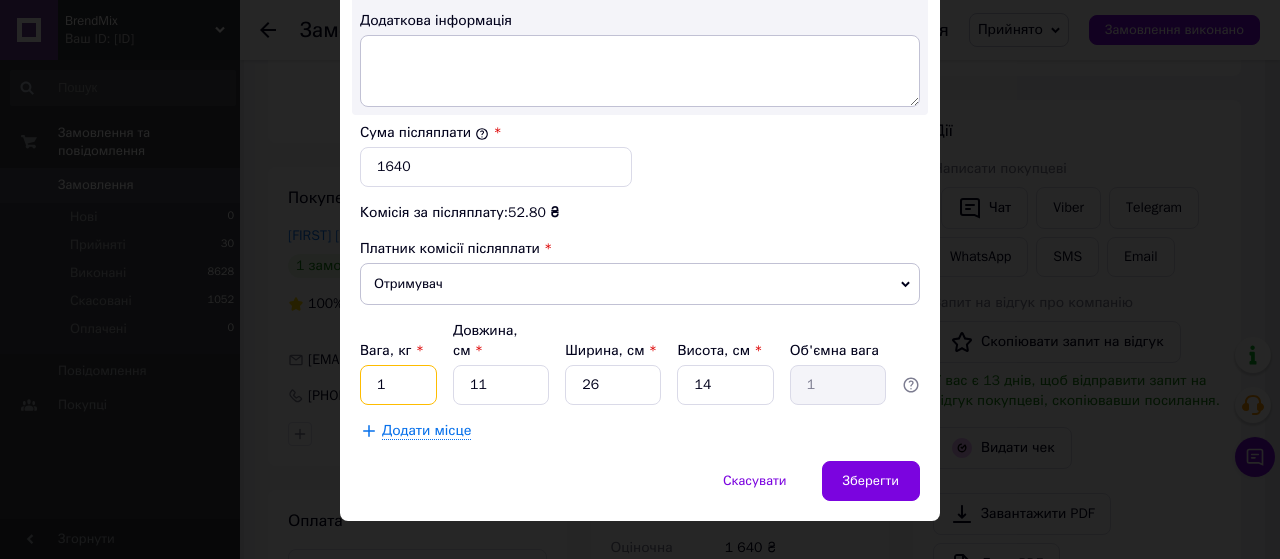 click on "1" at bounding box center [398, 385] 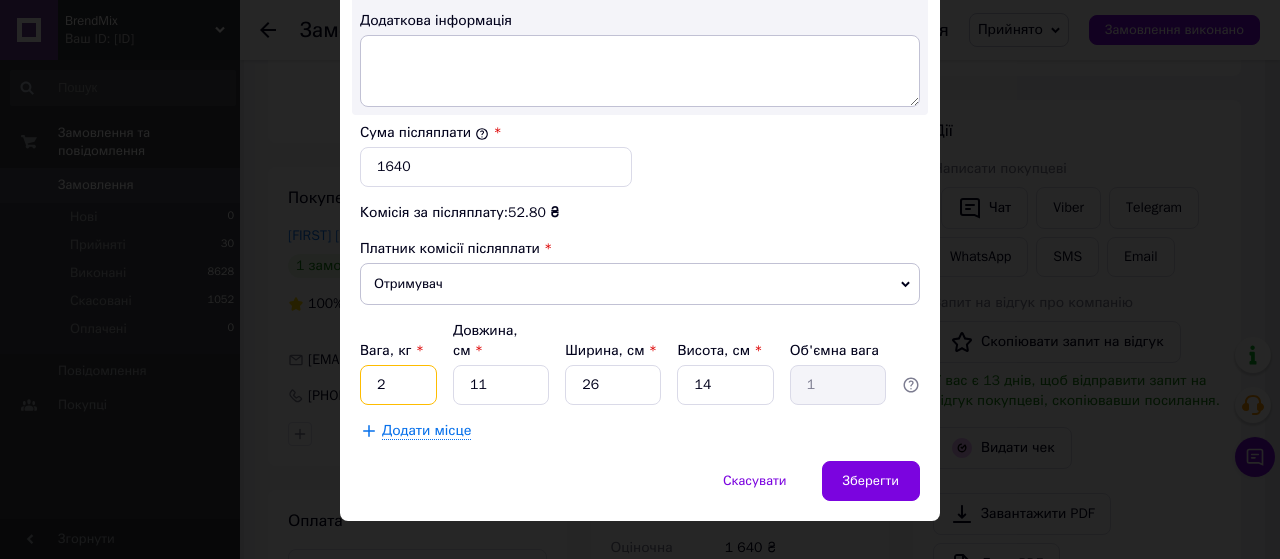 type on "2" 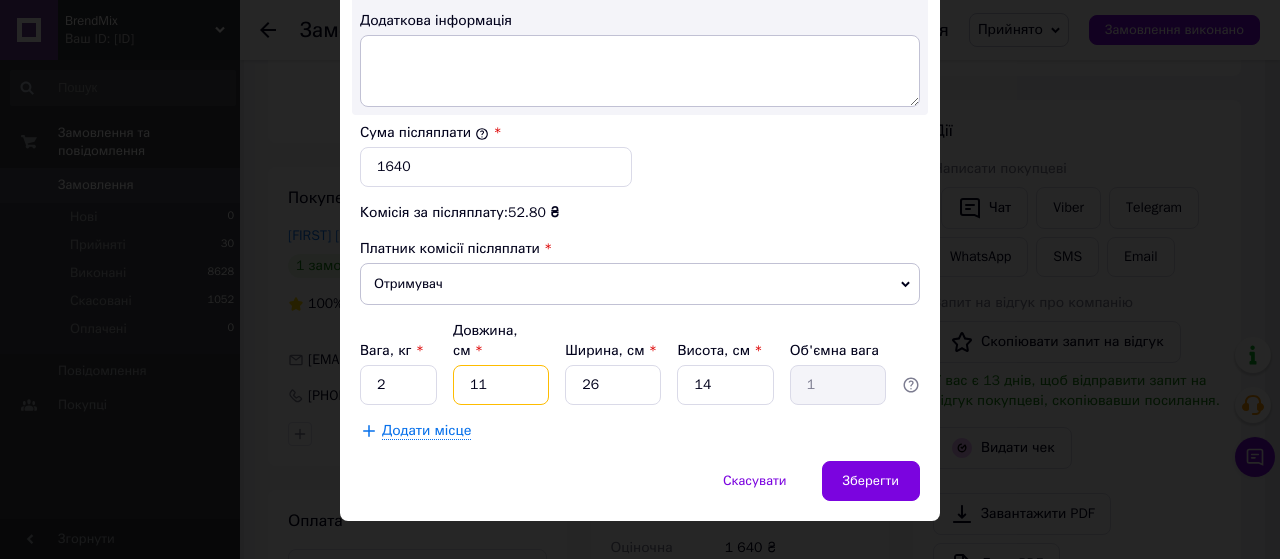 click on "11" at bounding box center [501, 385] 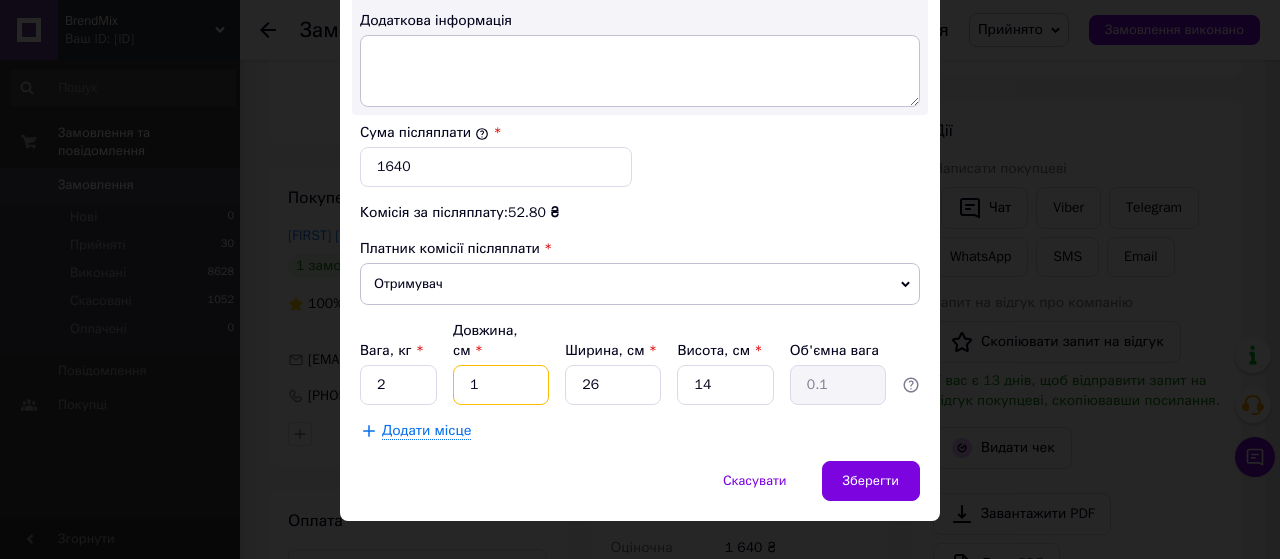 type 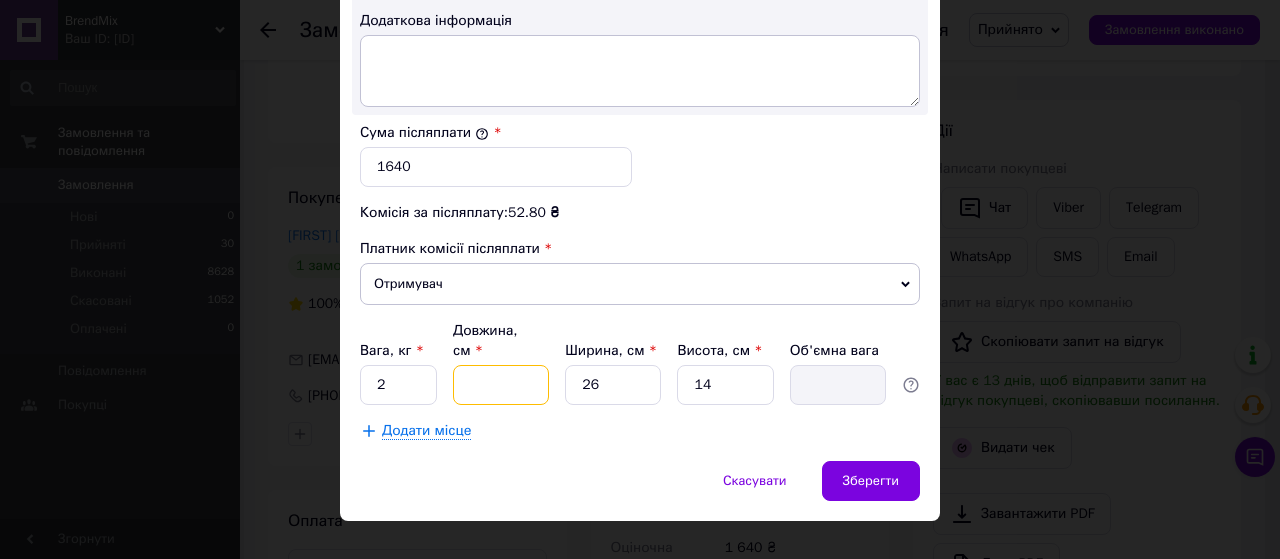 type on "2" 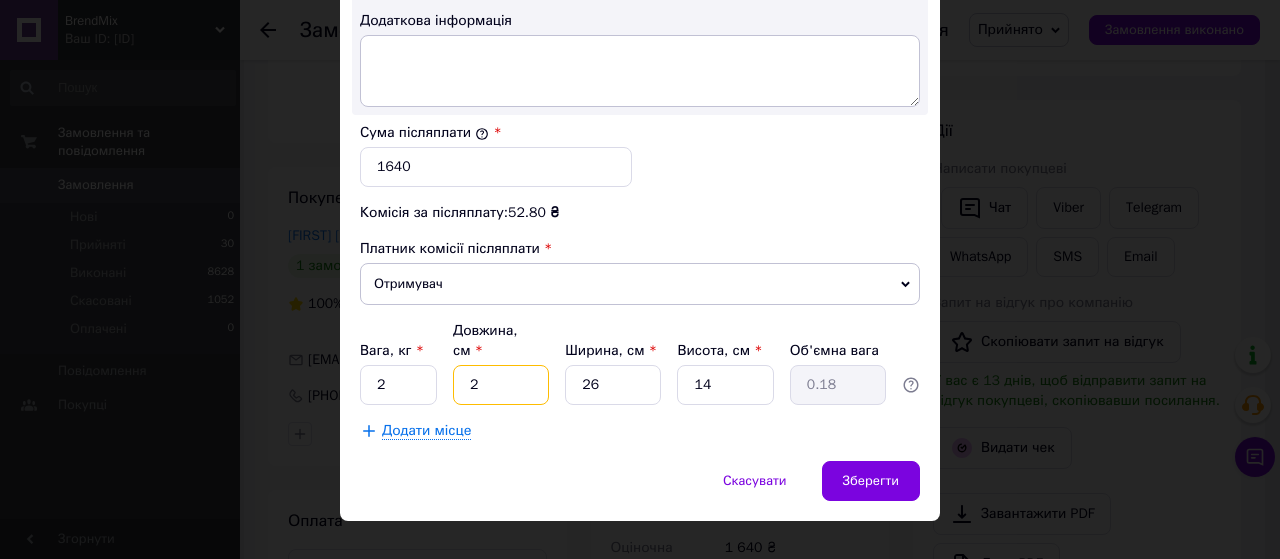 type on "25" 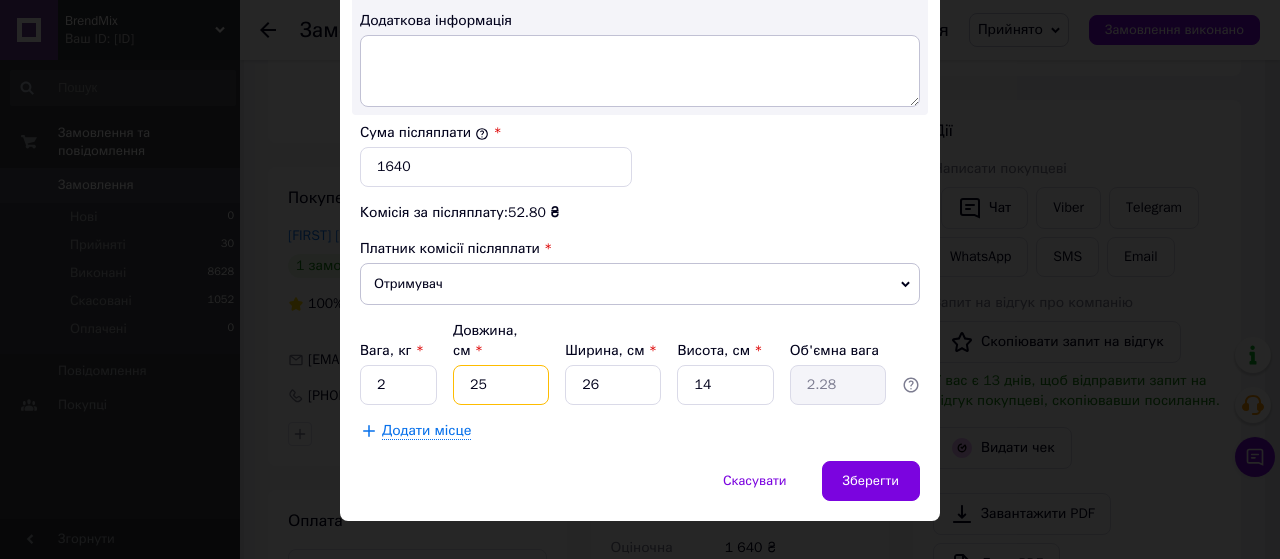 type on "25" 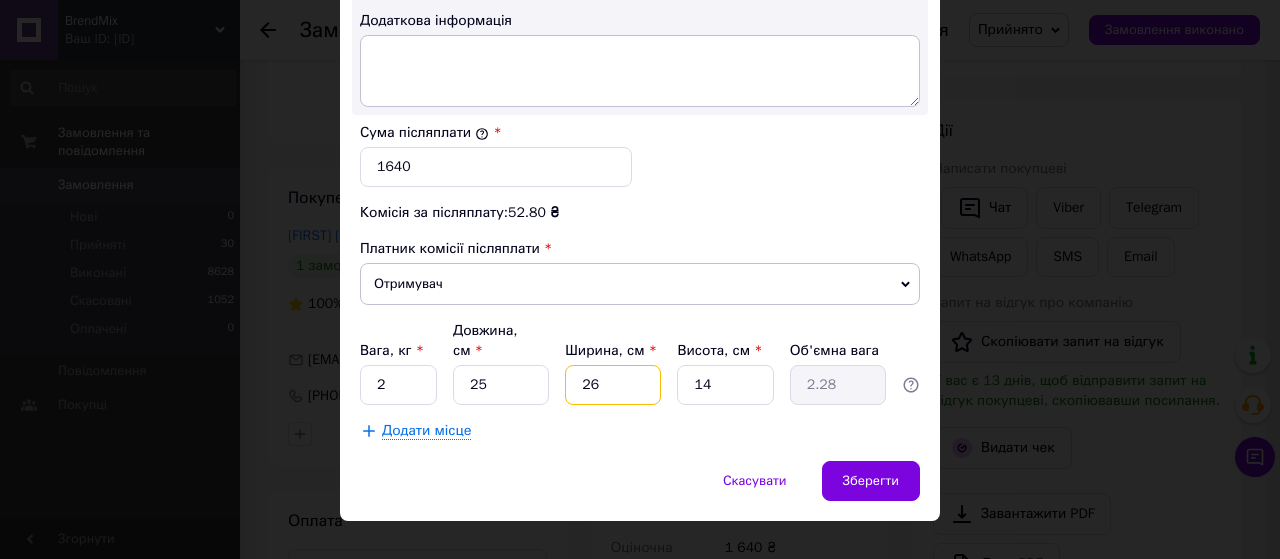click on "26" at bounding box center (613, 385) 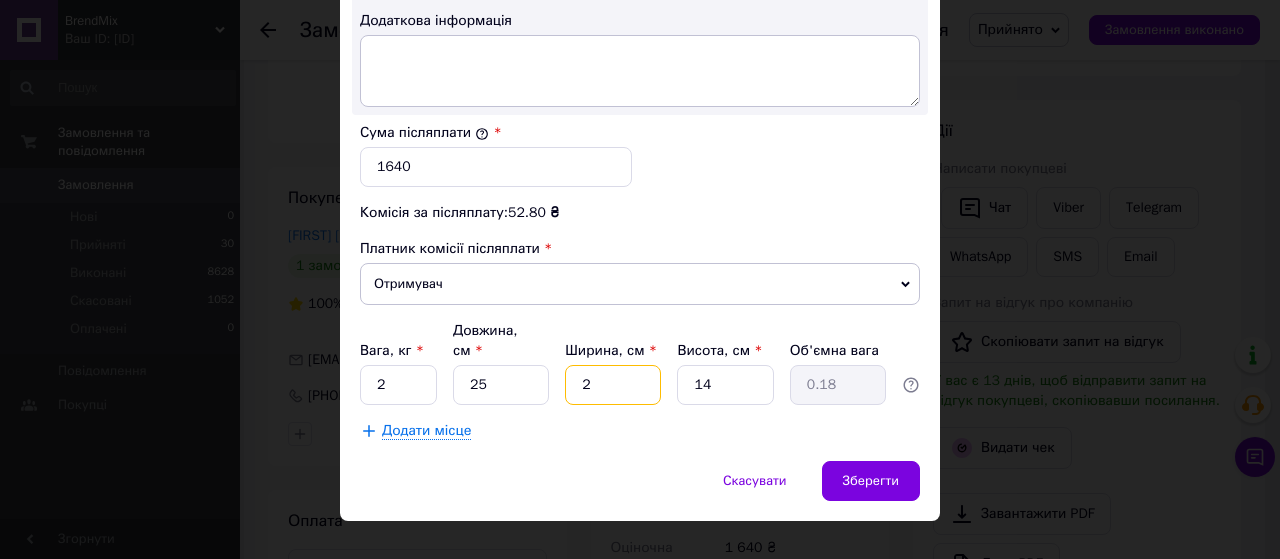 type on "25" 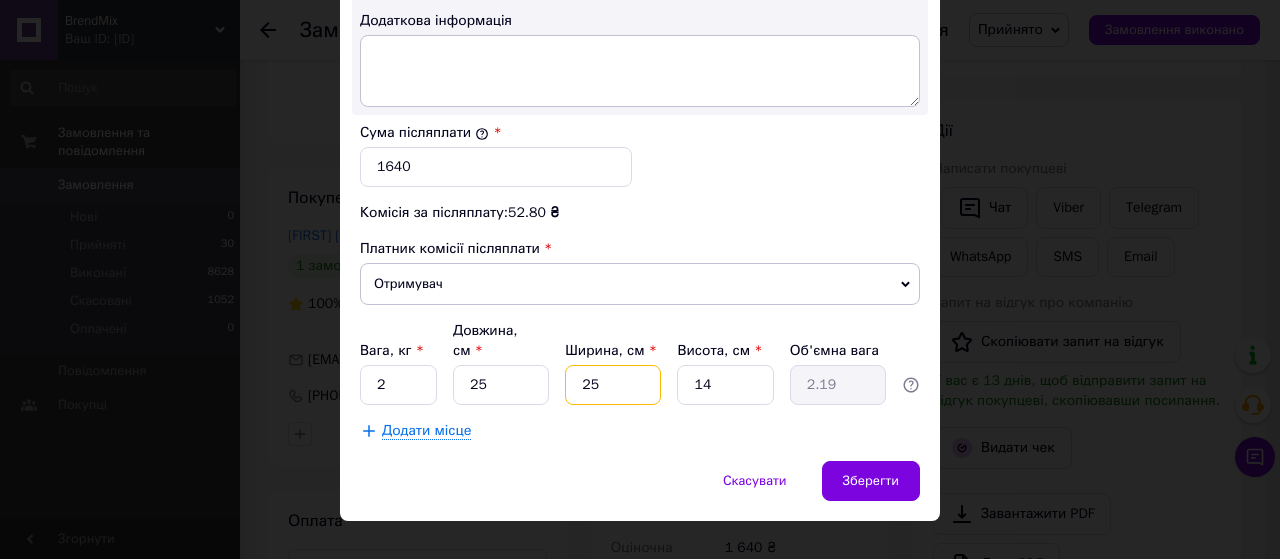 type on "25" 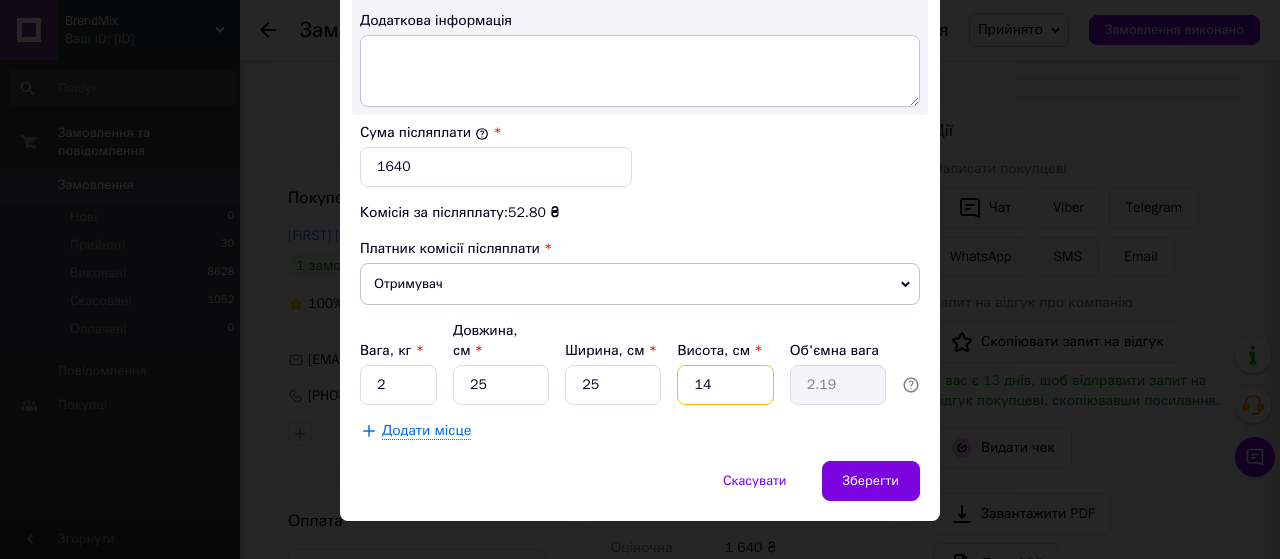 click on "14" at bounding box center (725, 385) 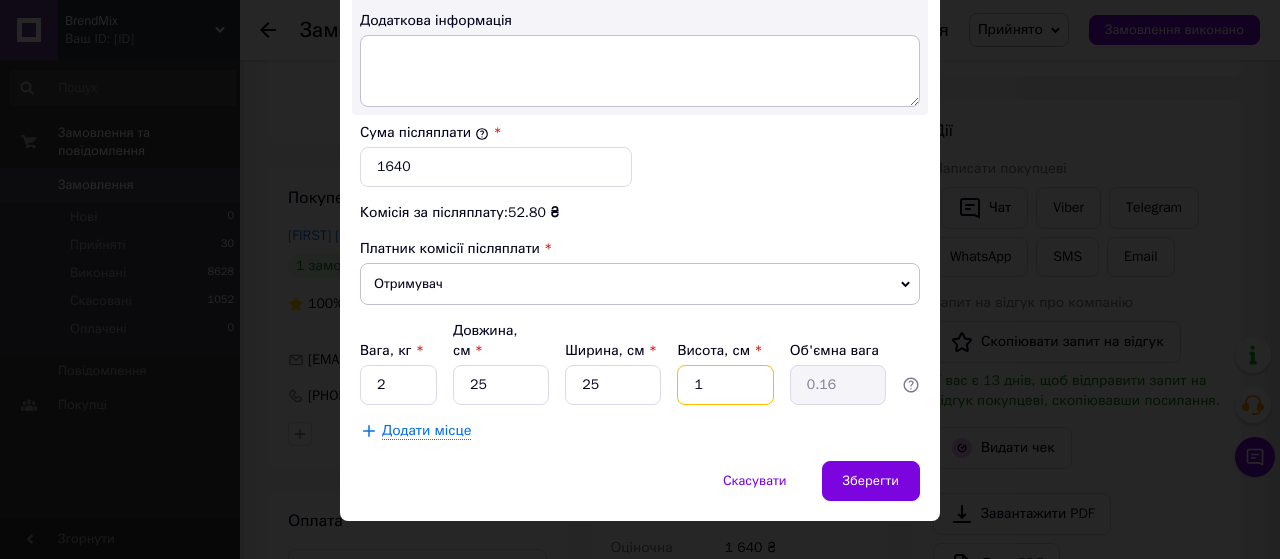 type on "10" 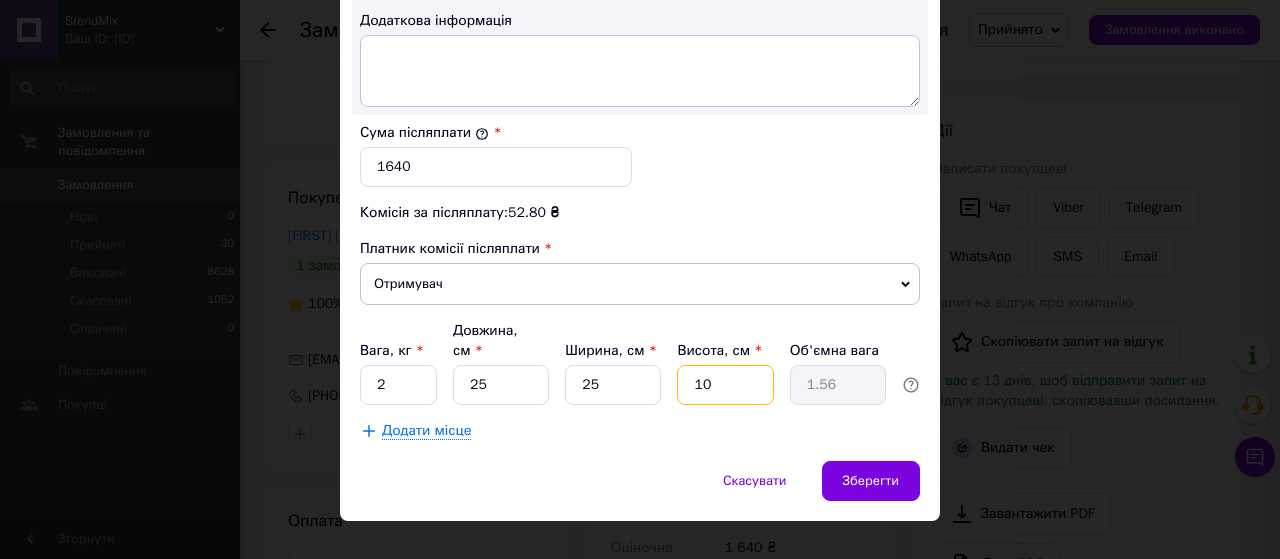 type on "10" 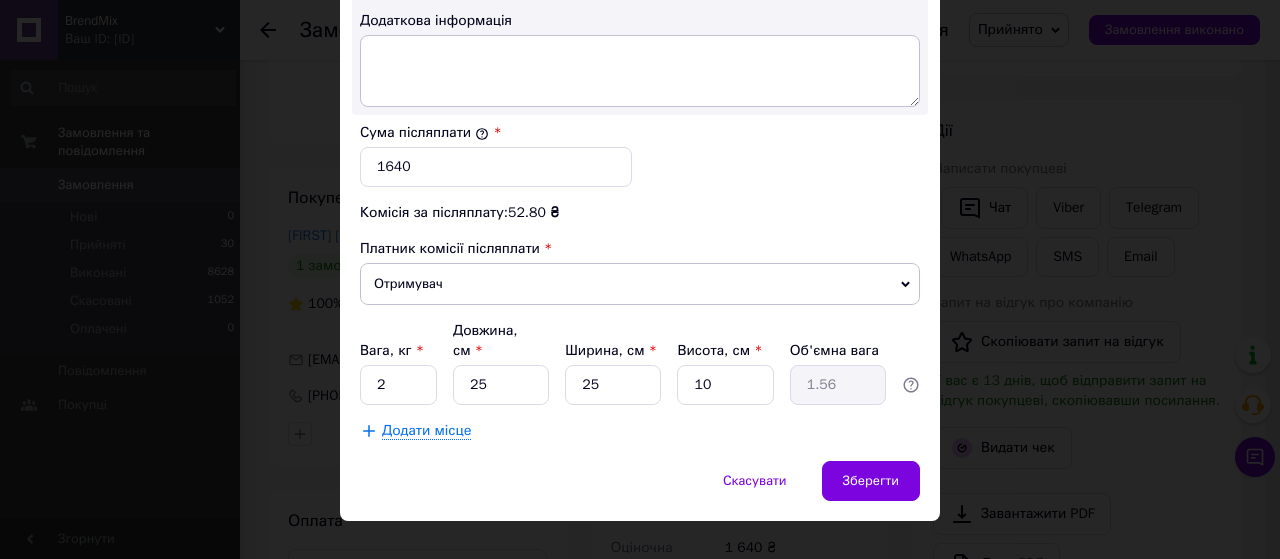 click on "Спосіб доставки Нова Пошта (платна) Платник Отримувач Відправник Прізвище отримувача [FIRST] [LAST] Ім'я отримувача [FIRST] По батькові отримувача Телефон отримувача [PHONE] Тип доставки У відділенні Кур'єром В поштоматі Місто м. [CITY] ([REGION]) Відділення №[NUMBER] (до 30 кг): [STREET], [BUILDING] Місце відправки м. [CITY] ([REGION], [REGION]): №[NUMBER] (до 30 кг на одне місце): [STREET] Немає збігів. Спробуйте змінити умови пошуку Додати ще місце відправки Тип посилки Вантаж Документи Номер упаковки (не обов'язково) Оціночна вартість" at bounding box center [640, -304] 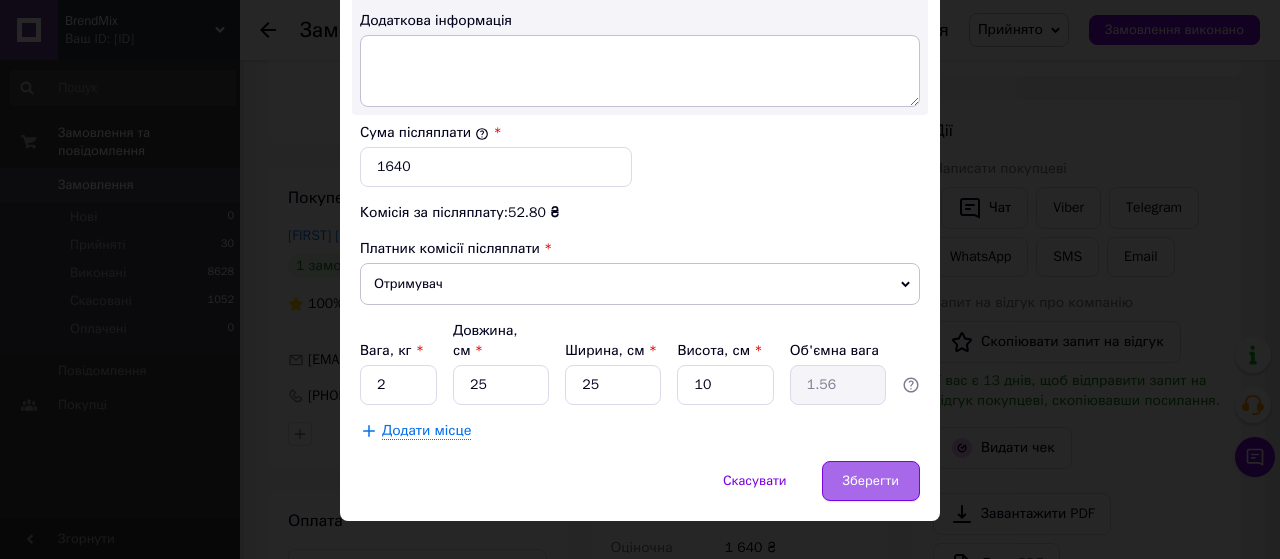 click on "Зберегти" at bounding box center (871, 481) 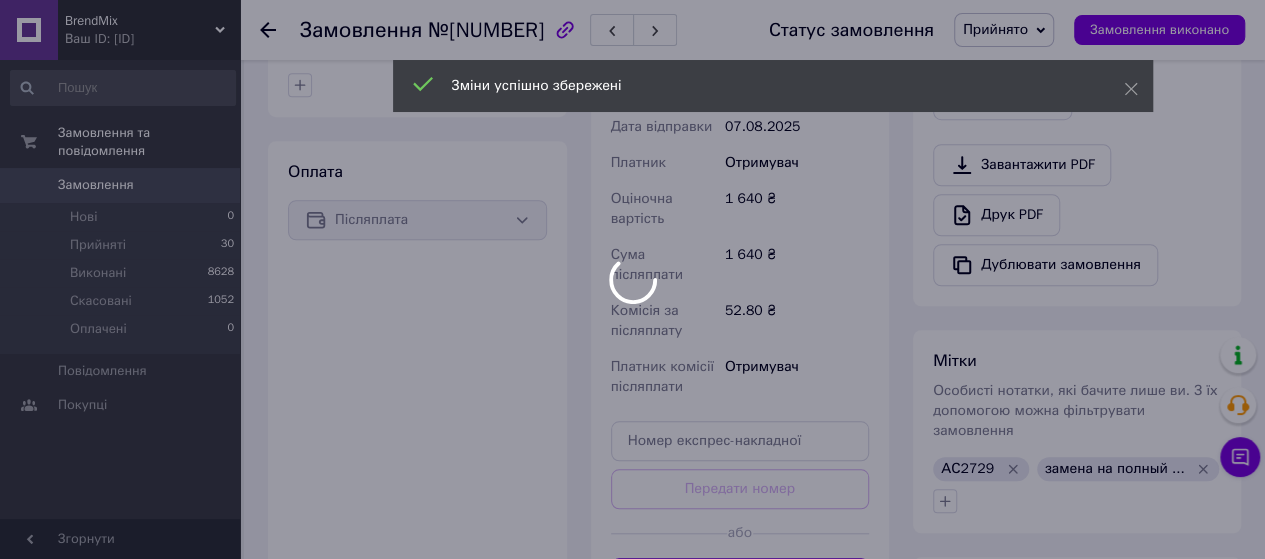 scroll, scrollTop: 700, scrollLeft: 0, axis: vertical 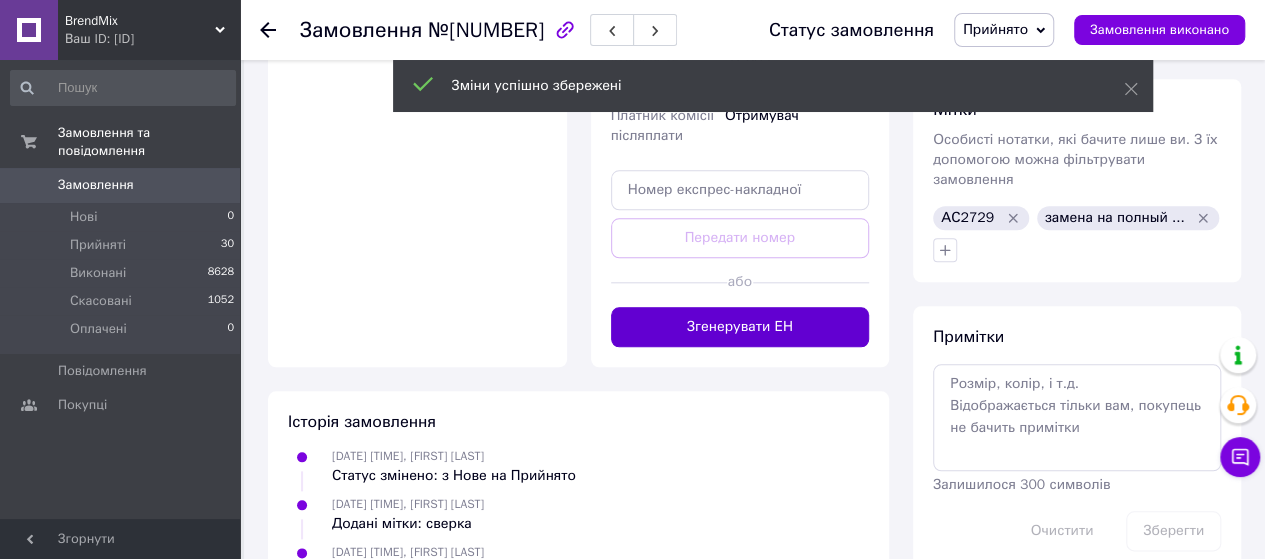 click on "Згенерувати ЕН" at bounding box center [740, 327] 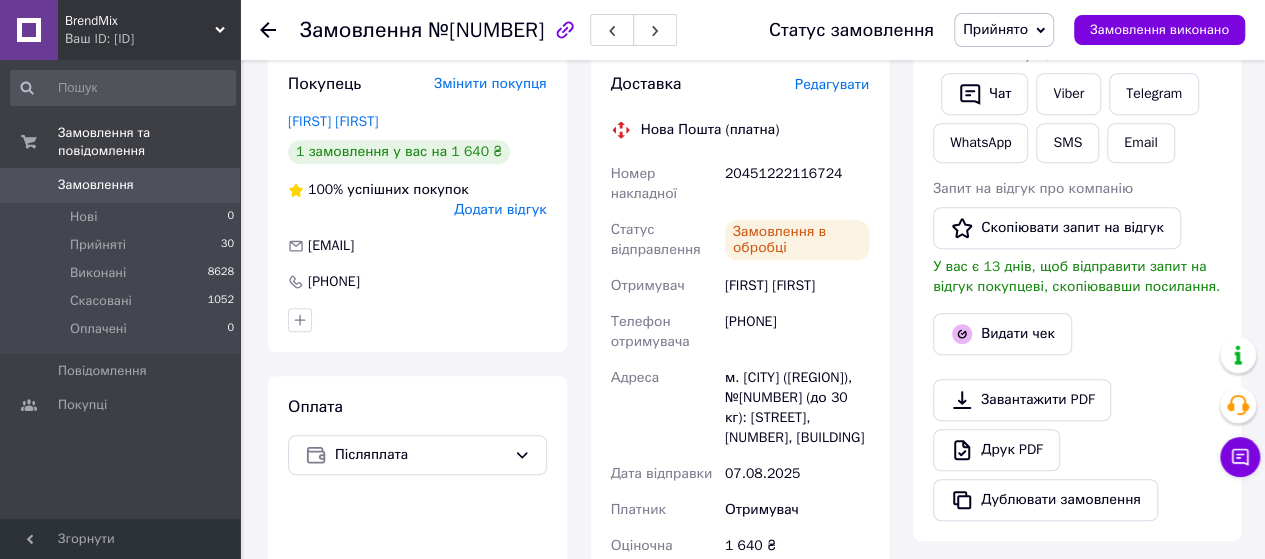 scroll, scrollTop: 400, scrollLeft: 0, axis: vertical 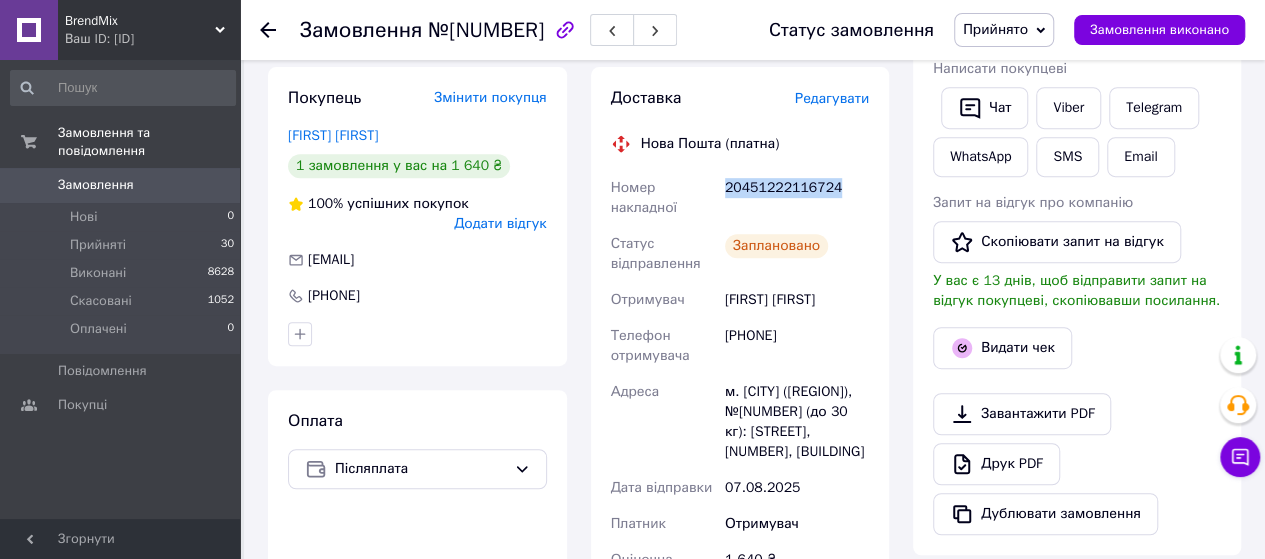 drag, startPoint x: 740, startPoint y: 193, endPoint x: 878, endPoint y: 194, distance: 138.00362 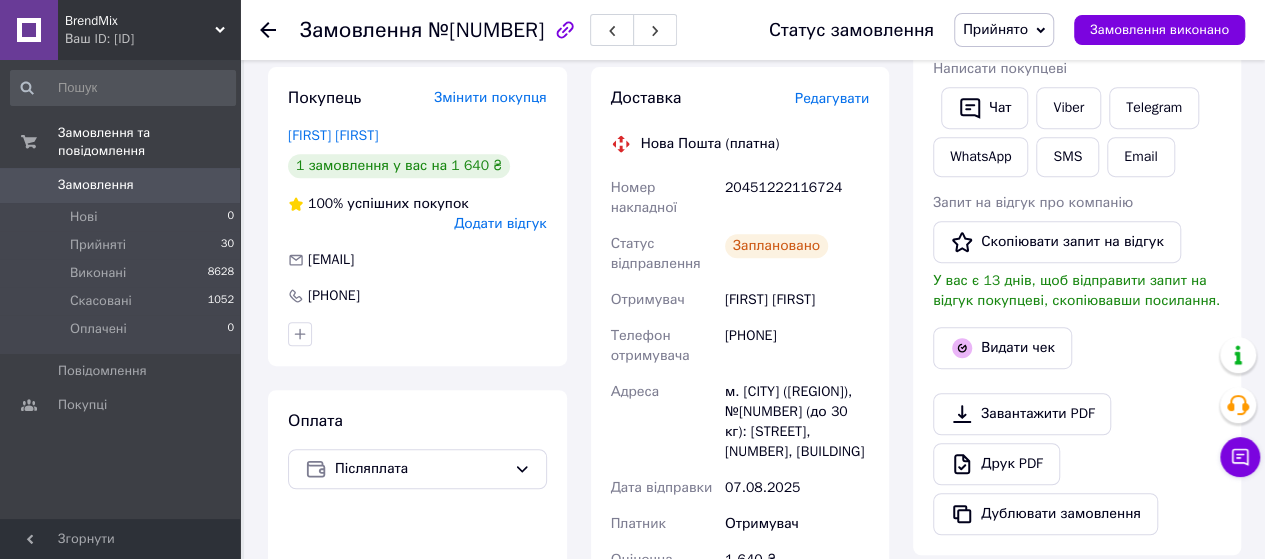 click 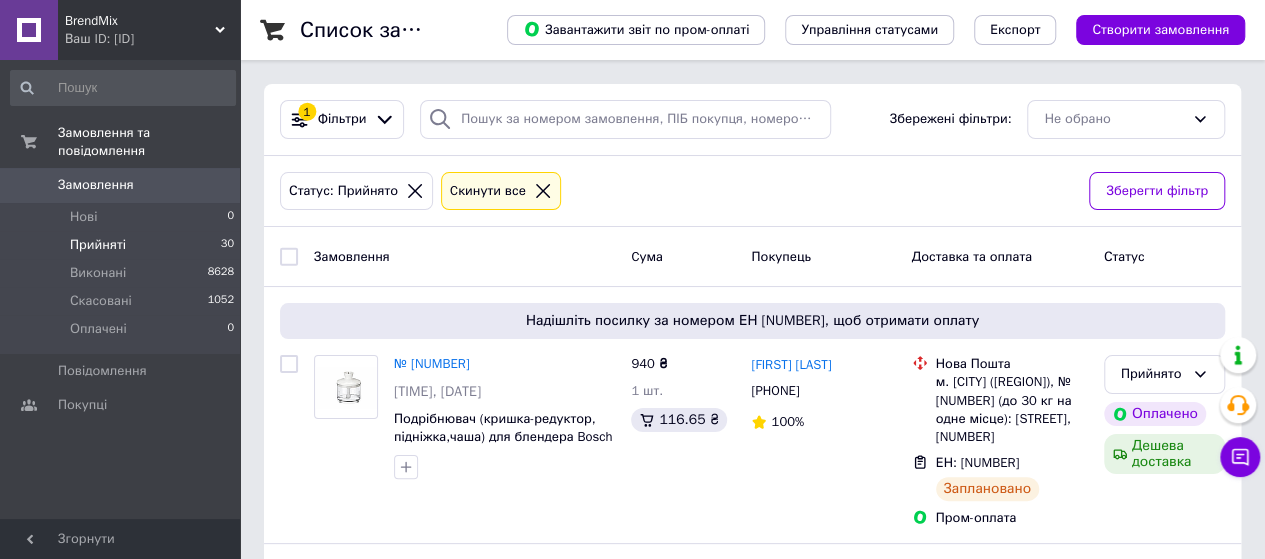 click 